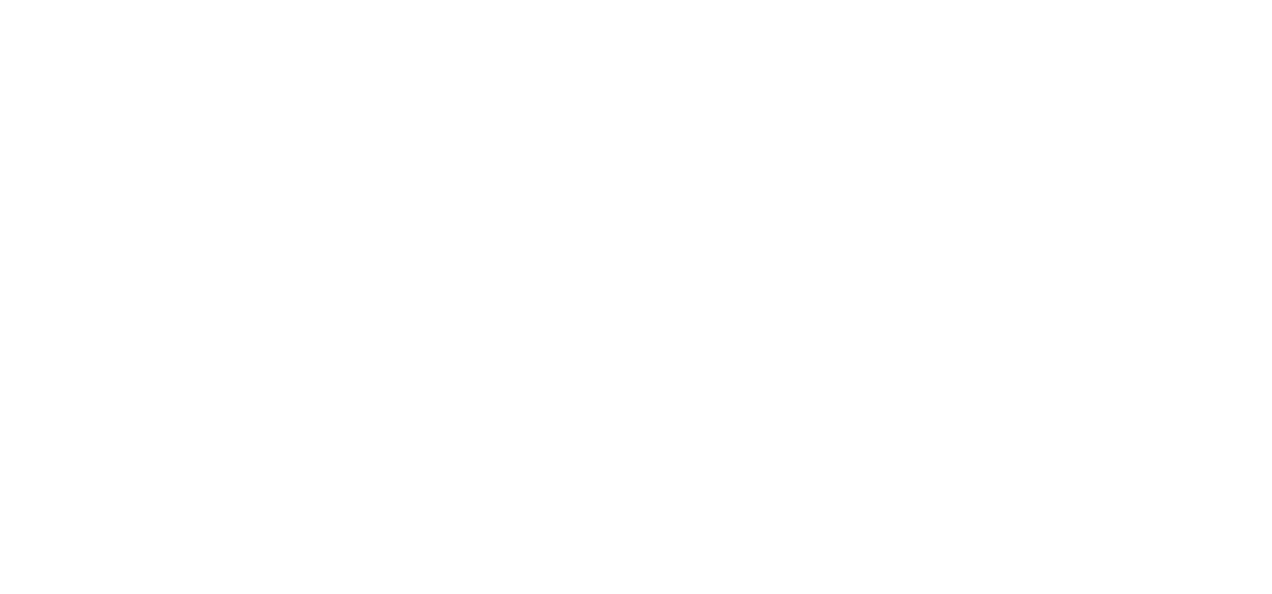 scroll, scrollTop: 0, scrollLeft: 0, axis: both 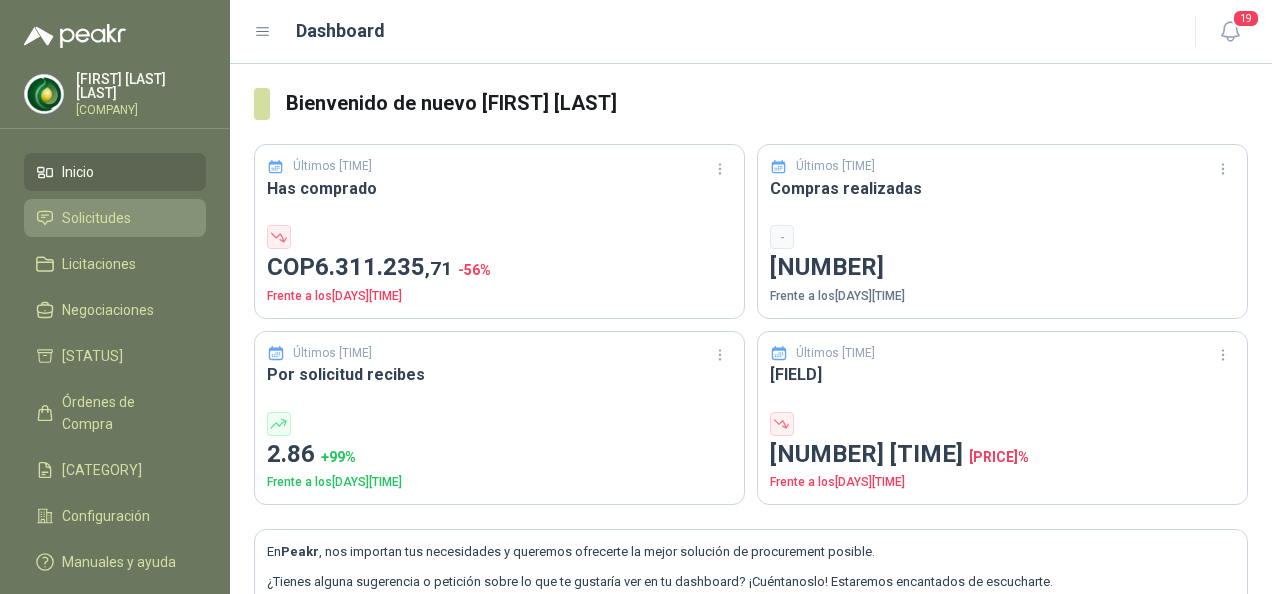 click on "Solicitudes" at bounding box center [96, 218] 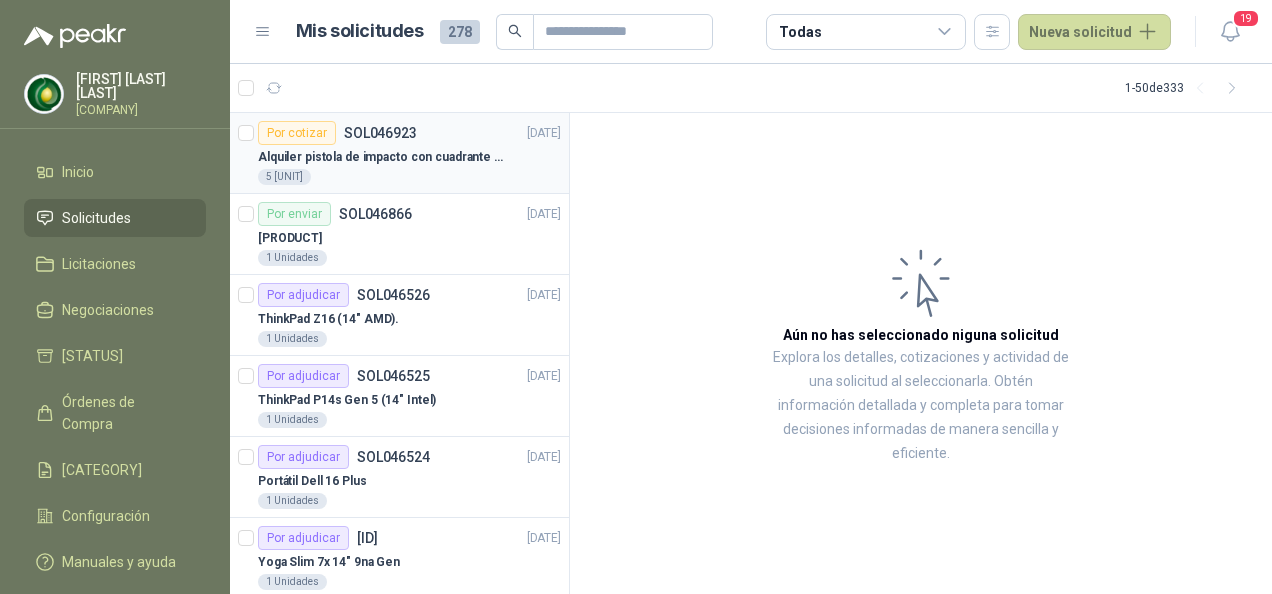 click on "[QUANTITY] [UNIT]" at bounding box center [409, 177] 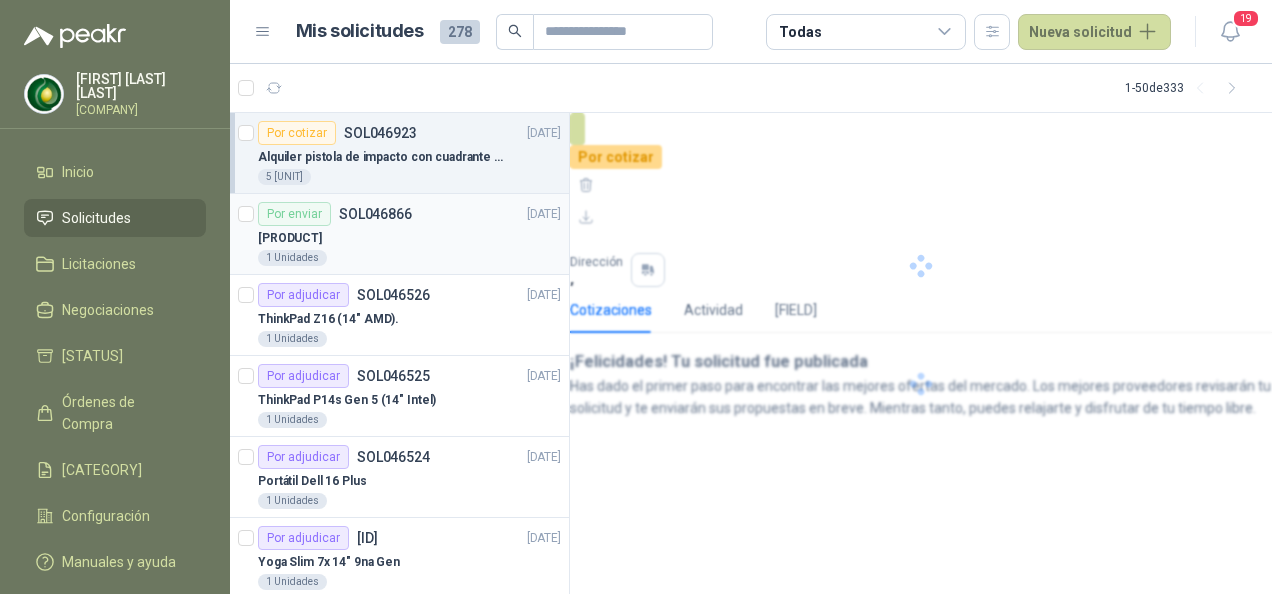 click on "[QUANTITY] [UNIT]" at bounding box center [409, 258] 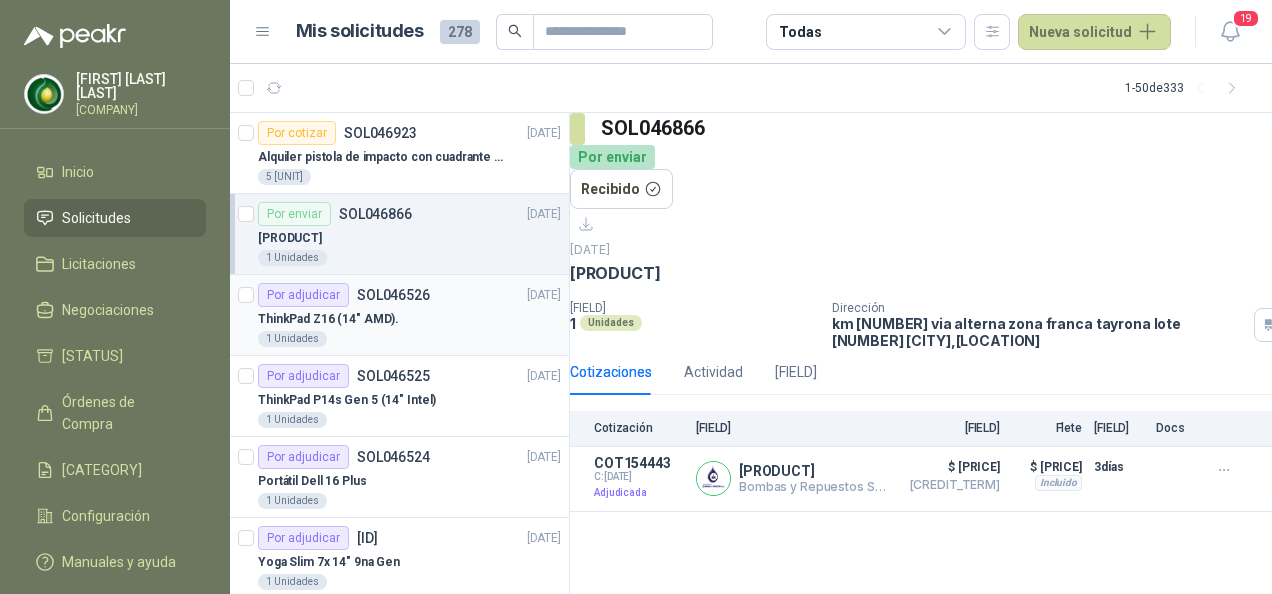 click on "ThinkPad Z16 (14" AMD)." at bounding box center (409, 319) 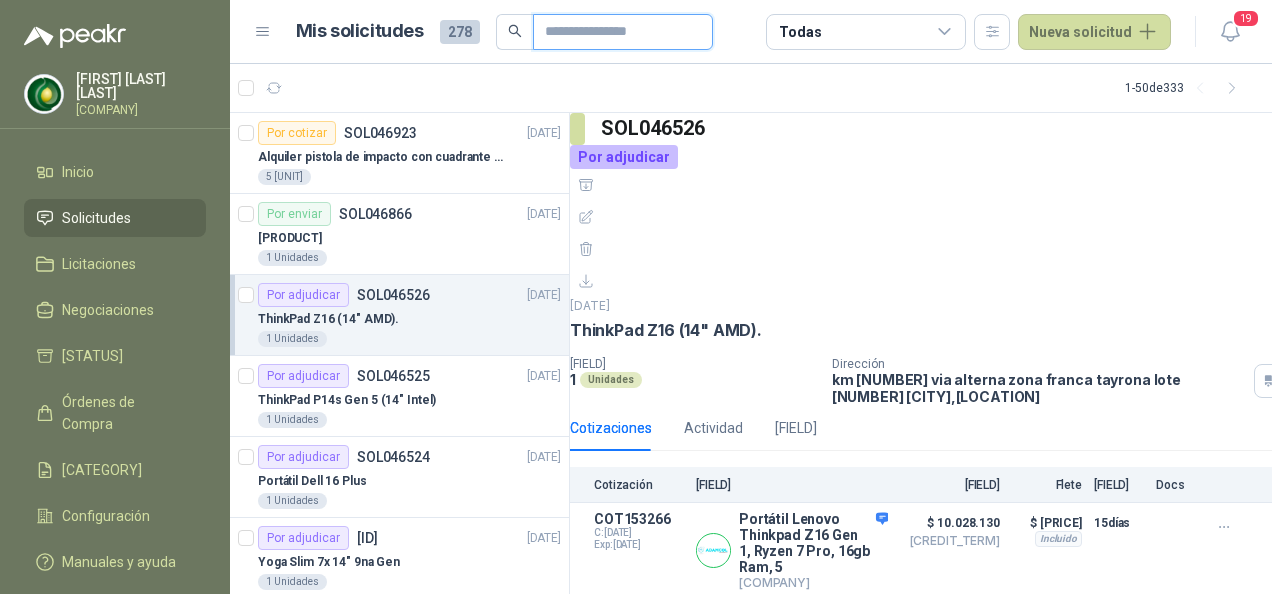 click at bounding box center (615, 32) 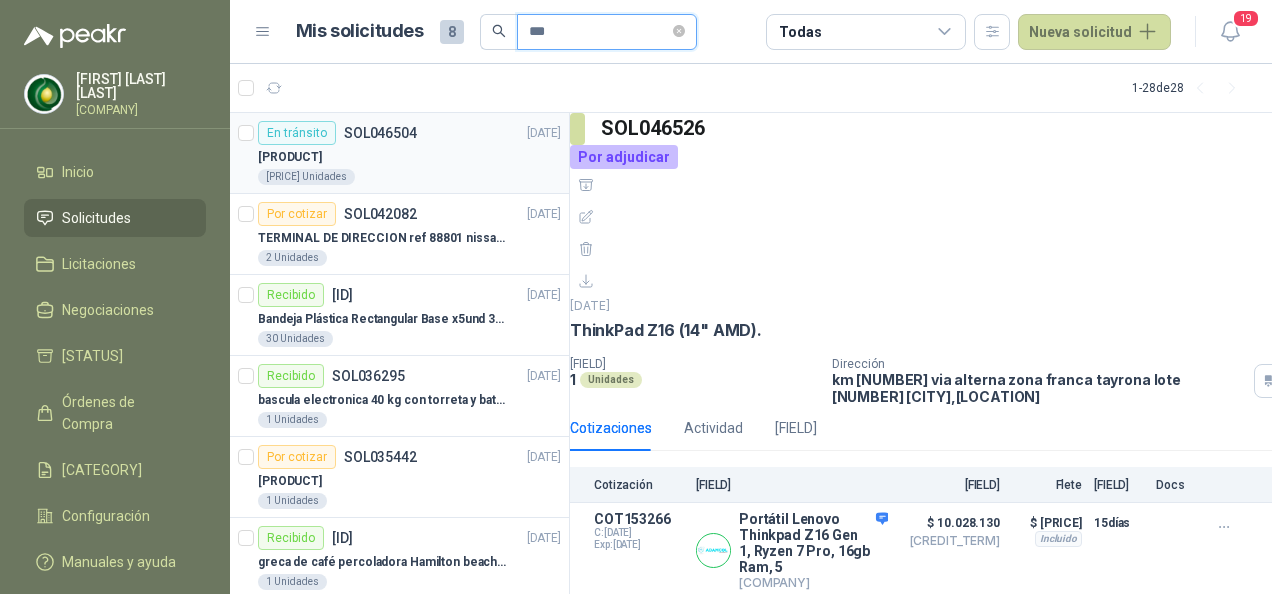 type on "***" 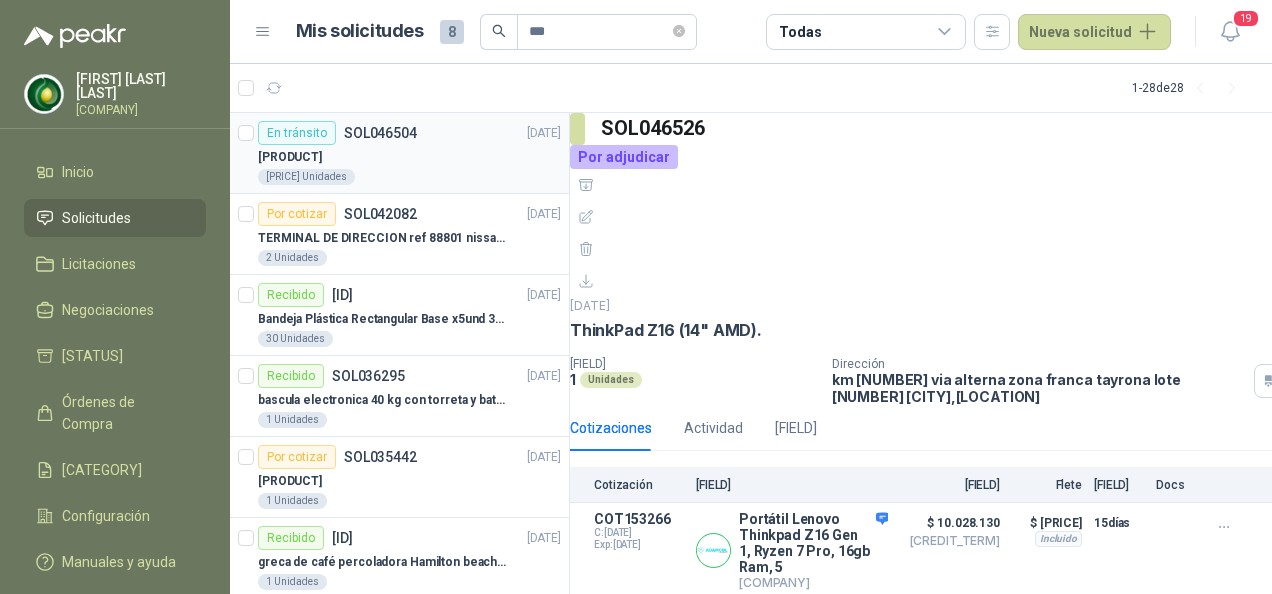 click on "En tránsito SOL046504" at bounding box center [337, 133] 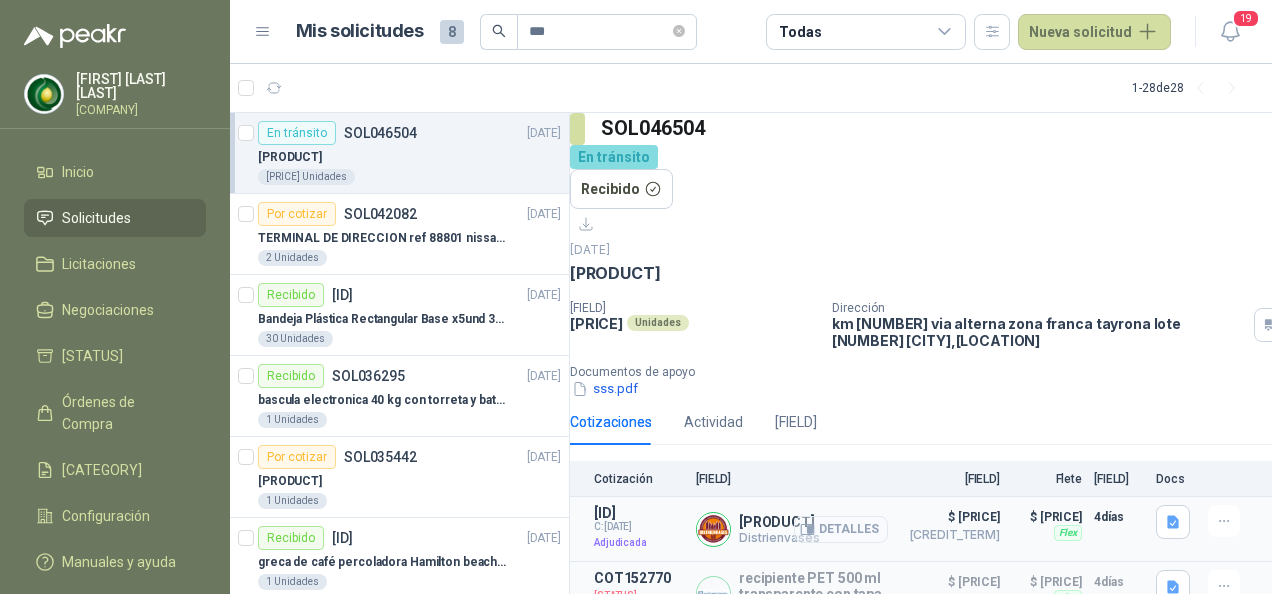 click on "Detalles" at bounding box center [841, 529] 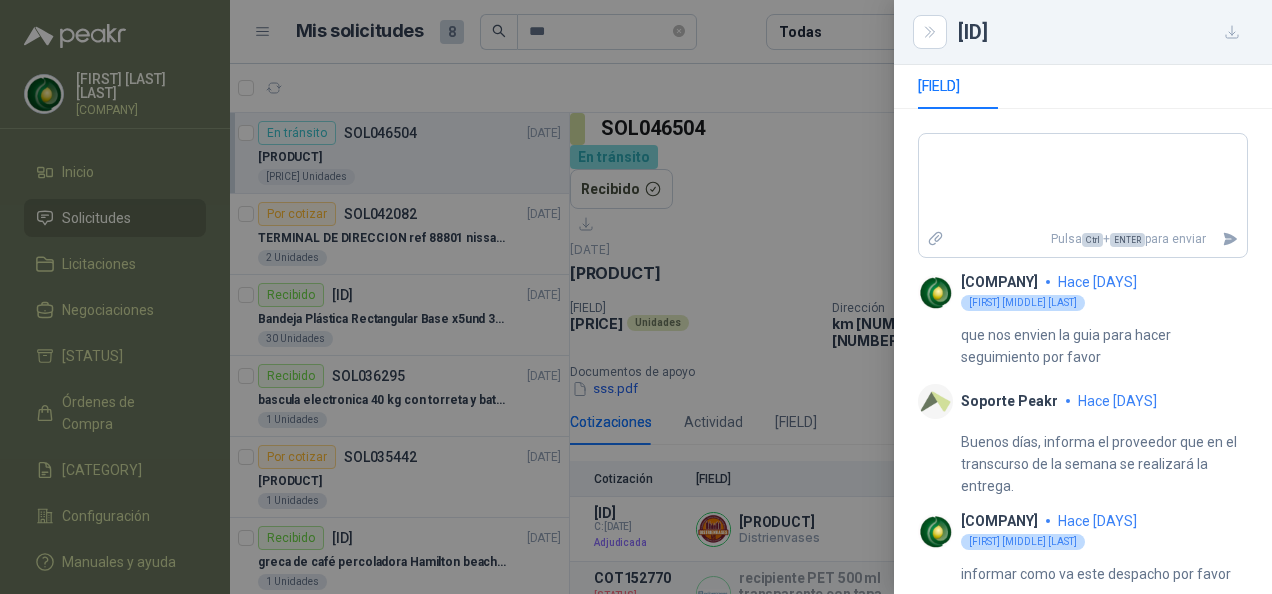 scroll, scrollTop: 577, scrollLeft: 0, axis: vertical 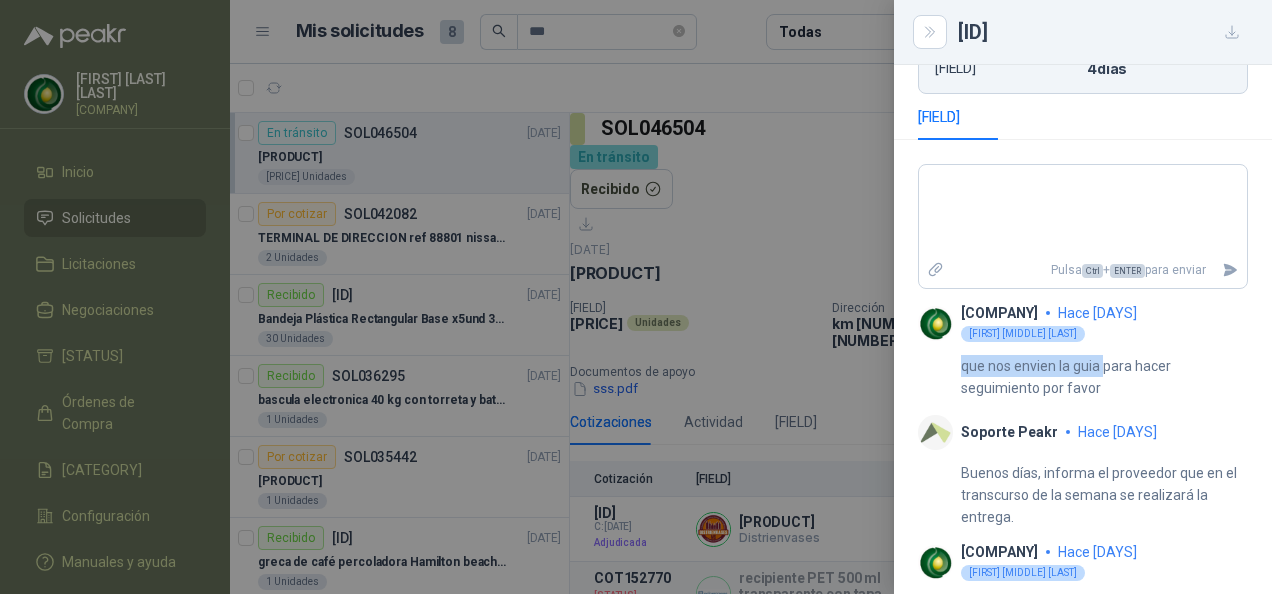 drag, startPoint x: 1011, startPoint y: 384, endPoint x: 1108, endPoint y: 396, distance: 97.73945 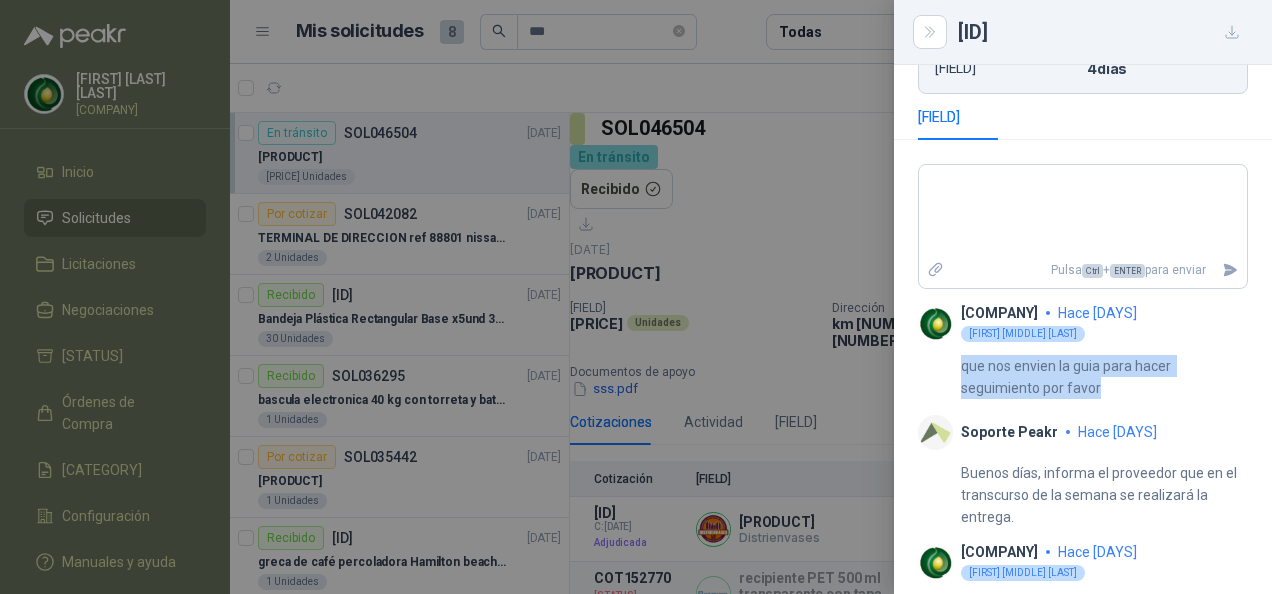 drag, startPoint x: 1108, startPoint y: 396, endPoint x: 1110, endPoint y: 406, distance: 10.198039 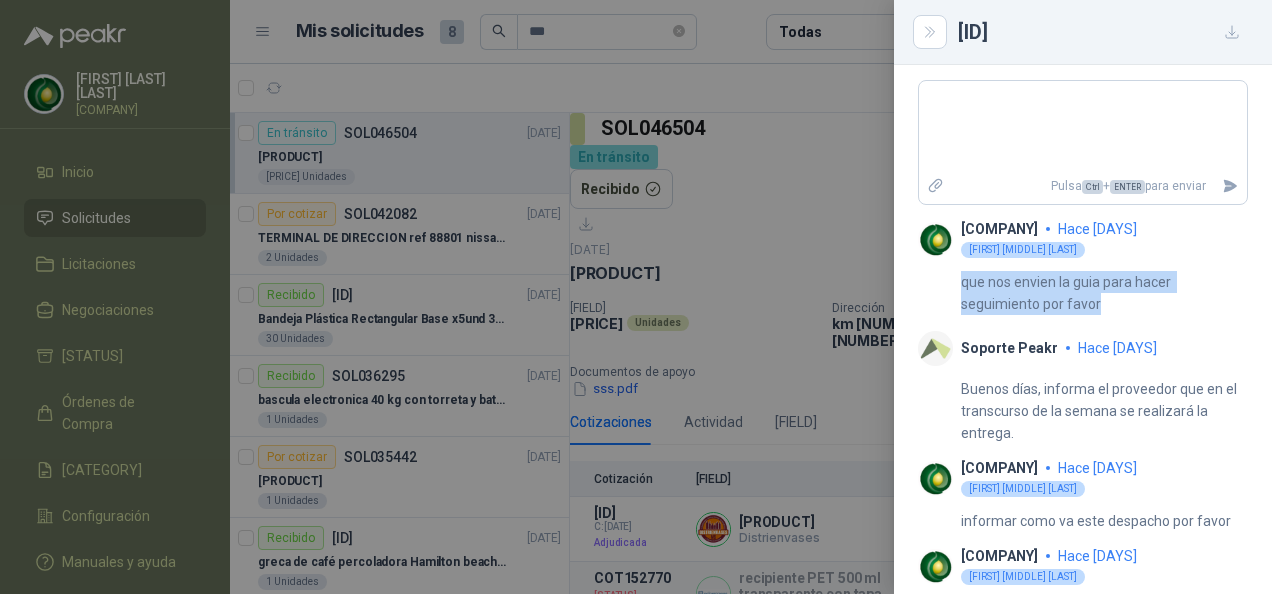 scroll, scrollTop: 777, scrollLeft: 0, axis: vertical 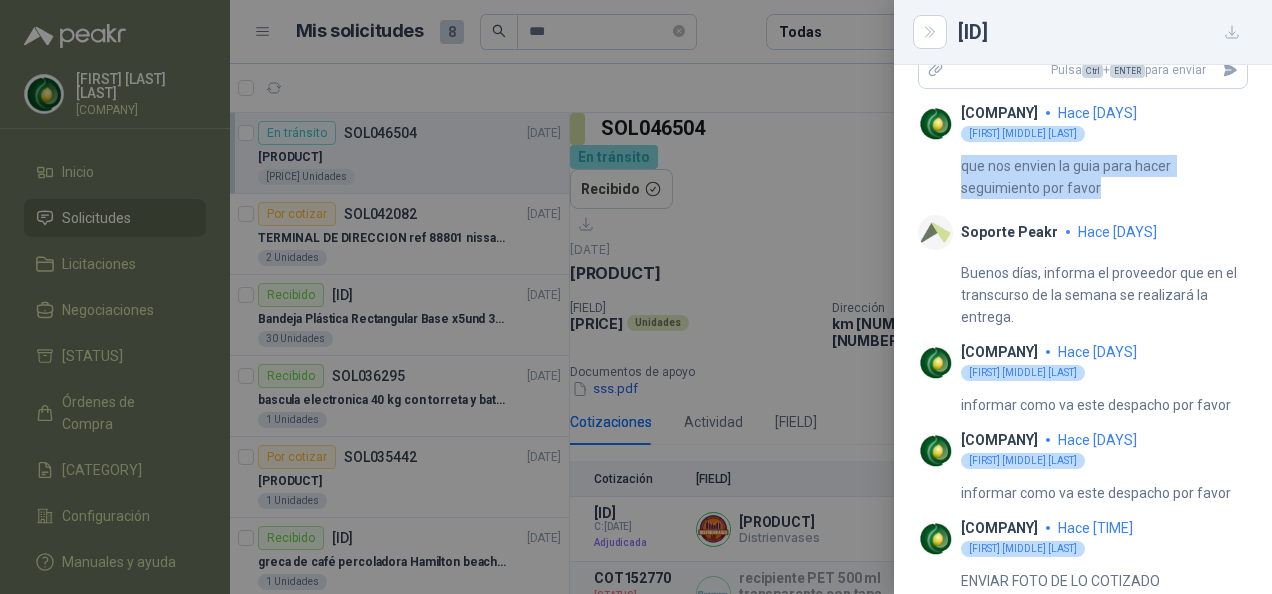 drag, startPoint x: 954, startPoint y: 280, endPoint x: 1016, endPoint y: 332, distance: 80.919716 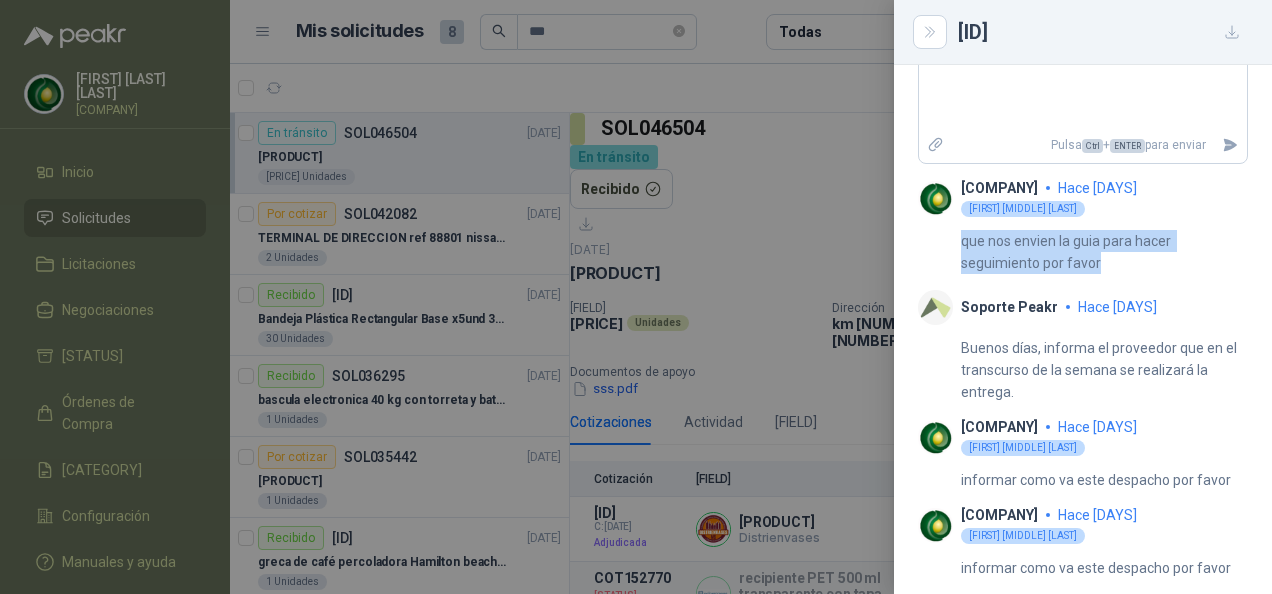scroll, scrollTop: 577, scrollLeft: 0, axis: vertical 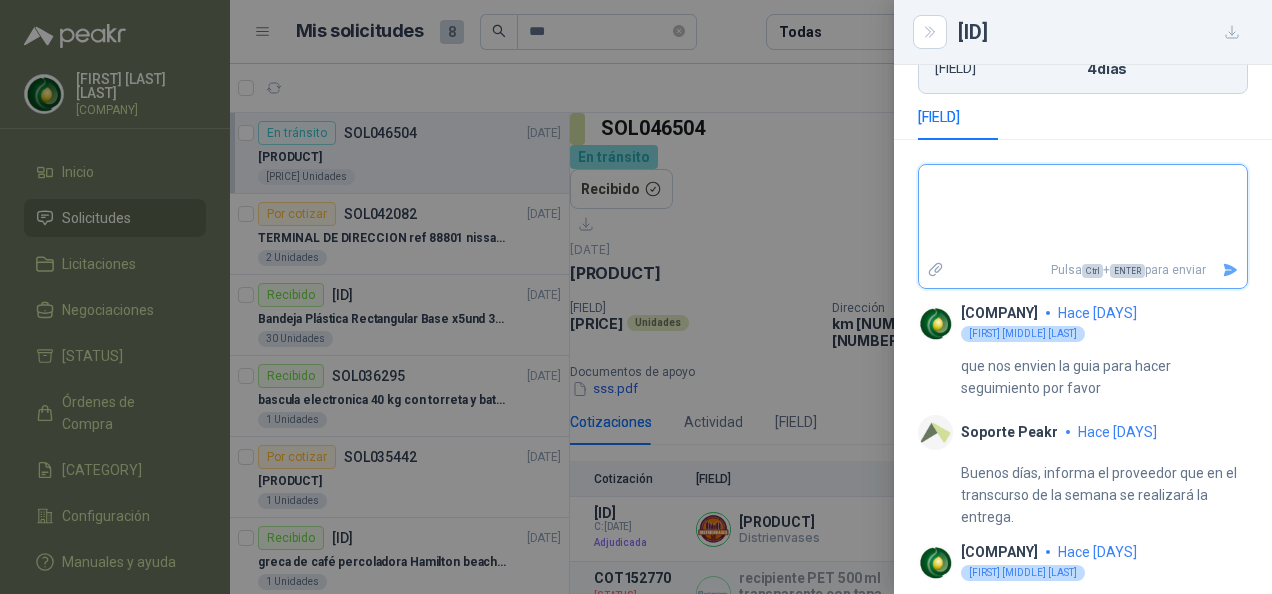 click at bounding box center [1083, 211] 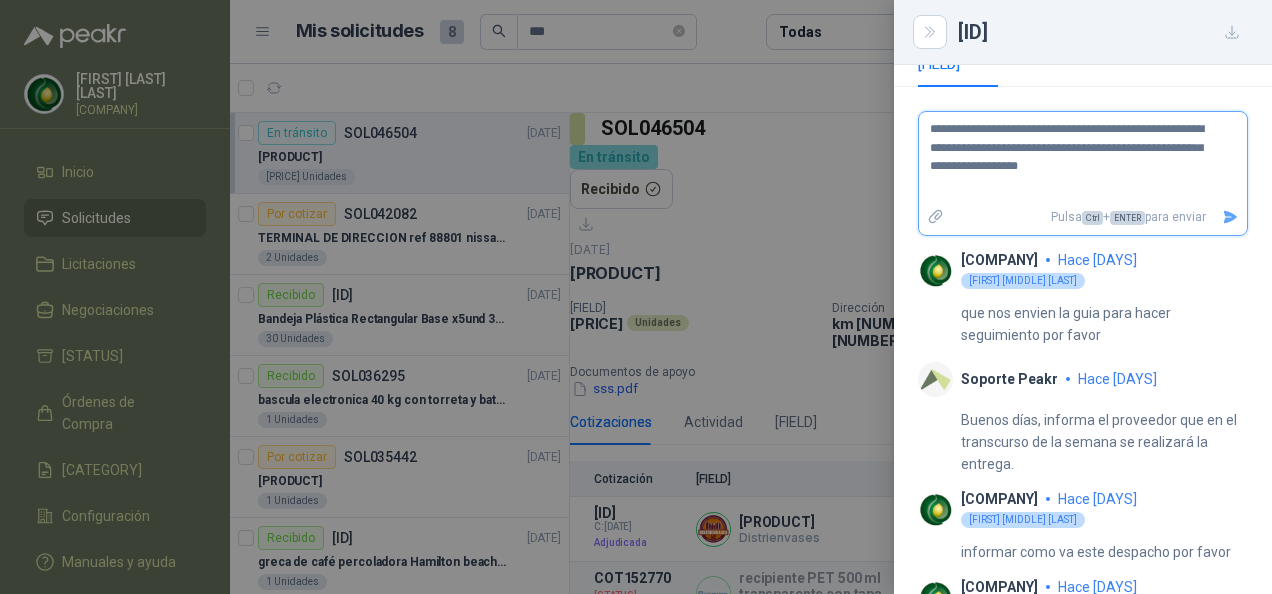 scroll, scrollTop: 377, scrollLeft: 0, axis: vertical 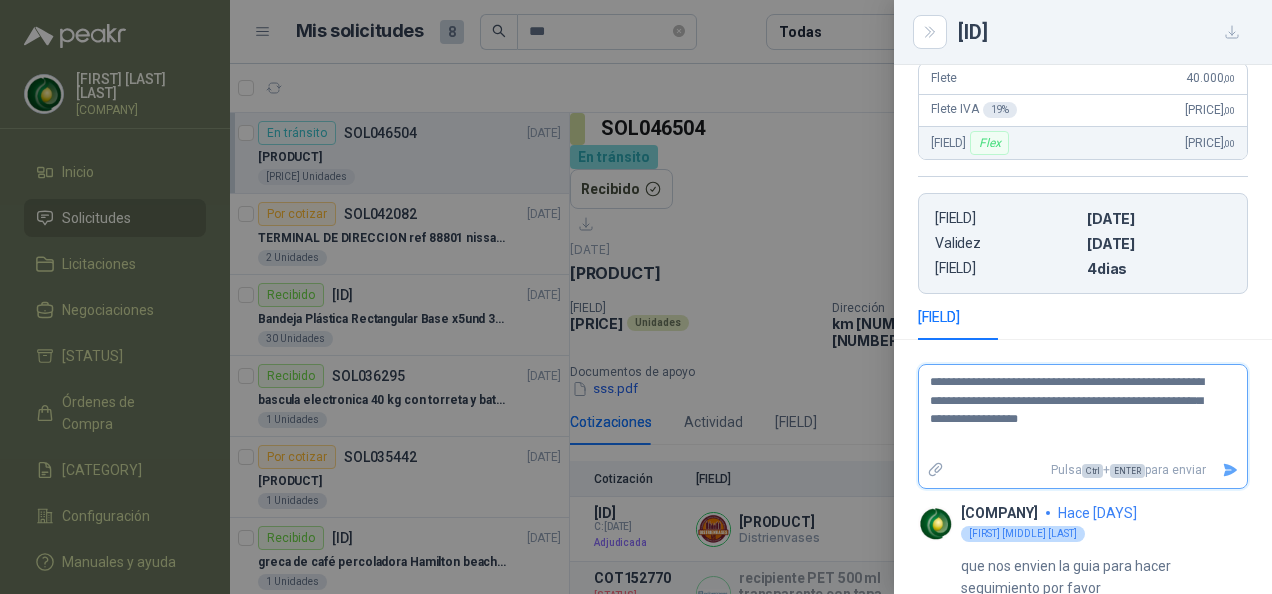 drag, startPoint x: 934, startPoint y: 385, endPoint x: 1113, endPoint y: 414, distance: 181.33394 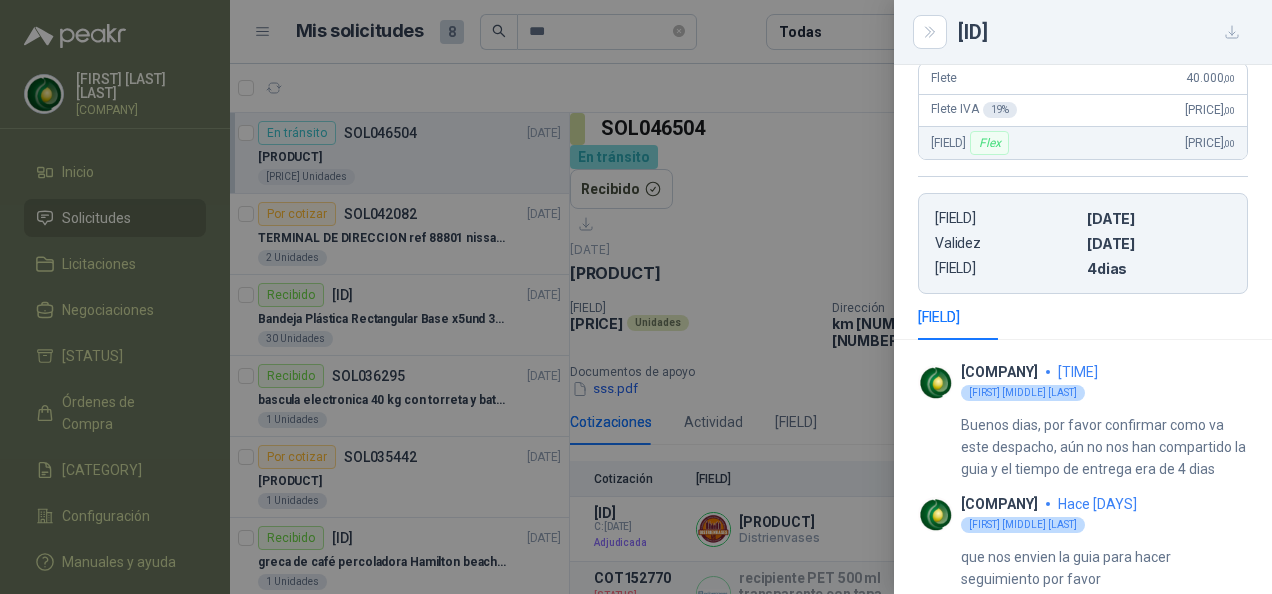 scroll, scrollTop: 677, scrollLeft: 0, axis: vertical 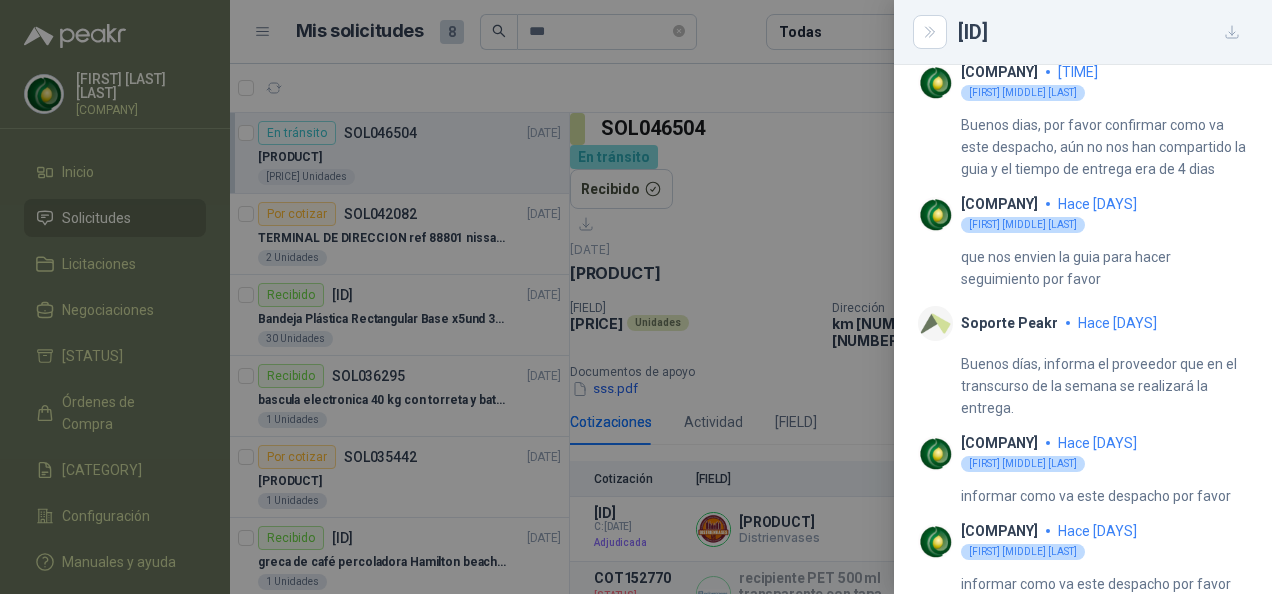 click at bounding box center (636, 297) 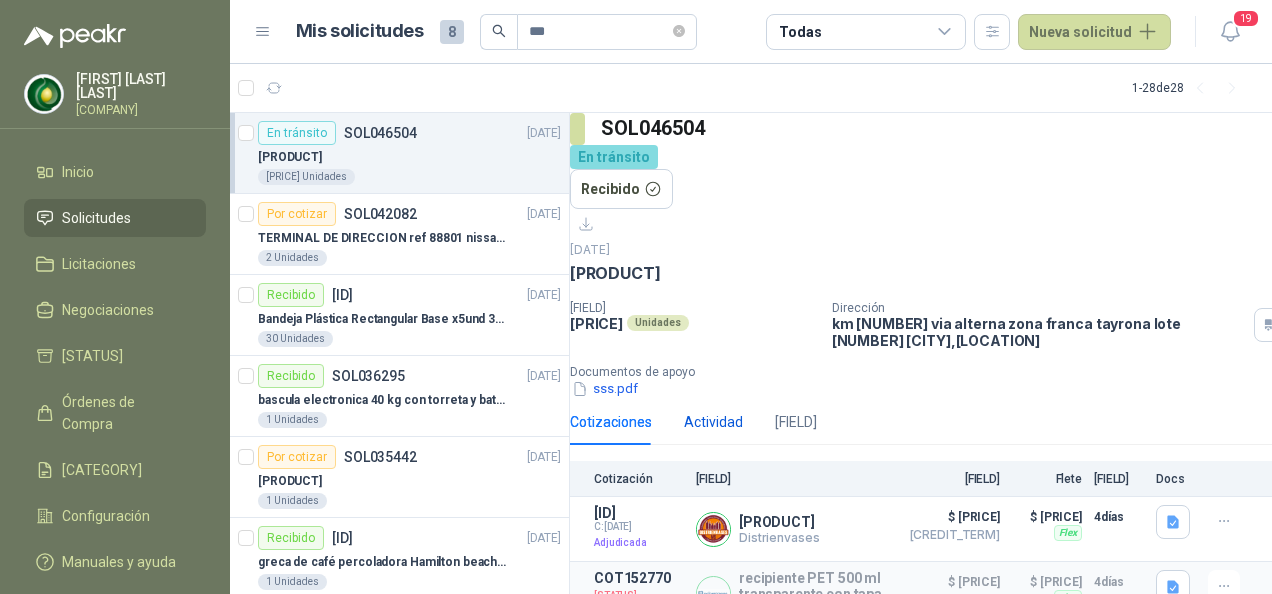 click on "Actividad" at bounding box center (713, 422) 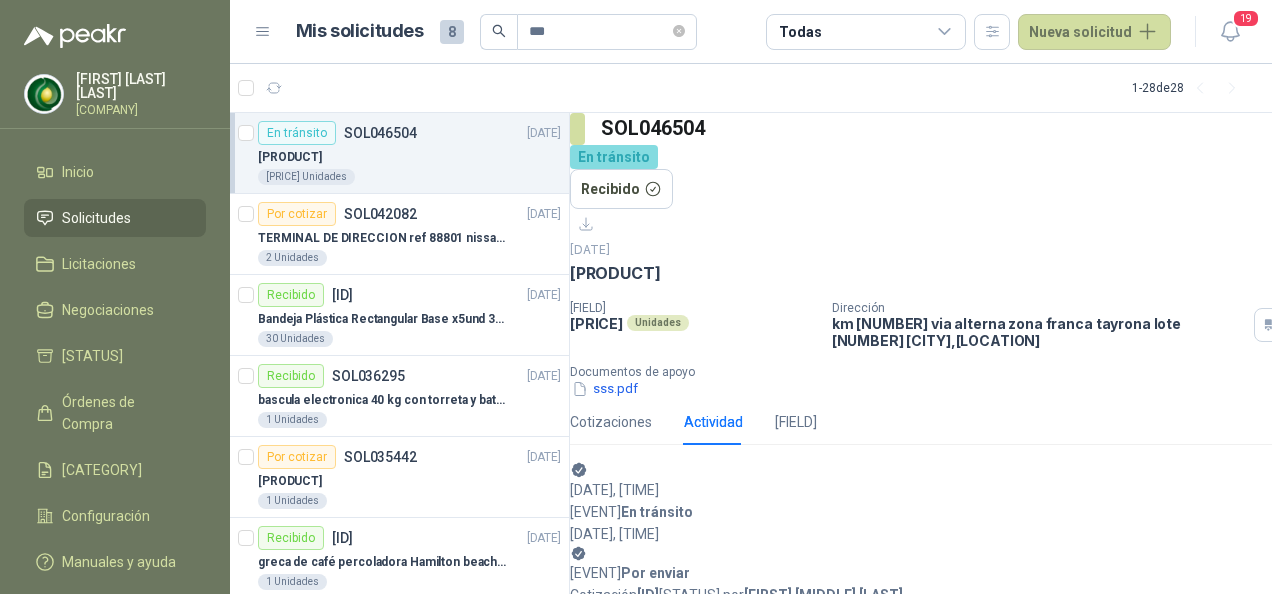drag, startPoint x: 808, startPoint y: 456, endPoint x: 853, endPoint y: 457, distance: 45.01111 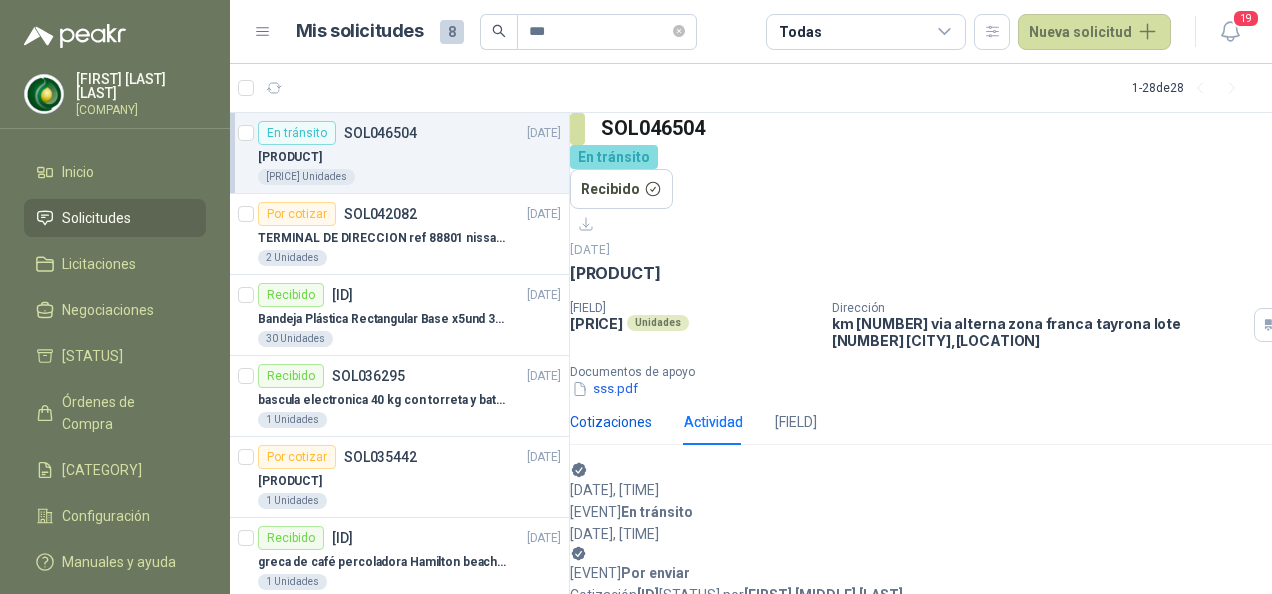 click on "Cotizaciones" at bounding box center (611, 422) 